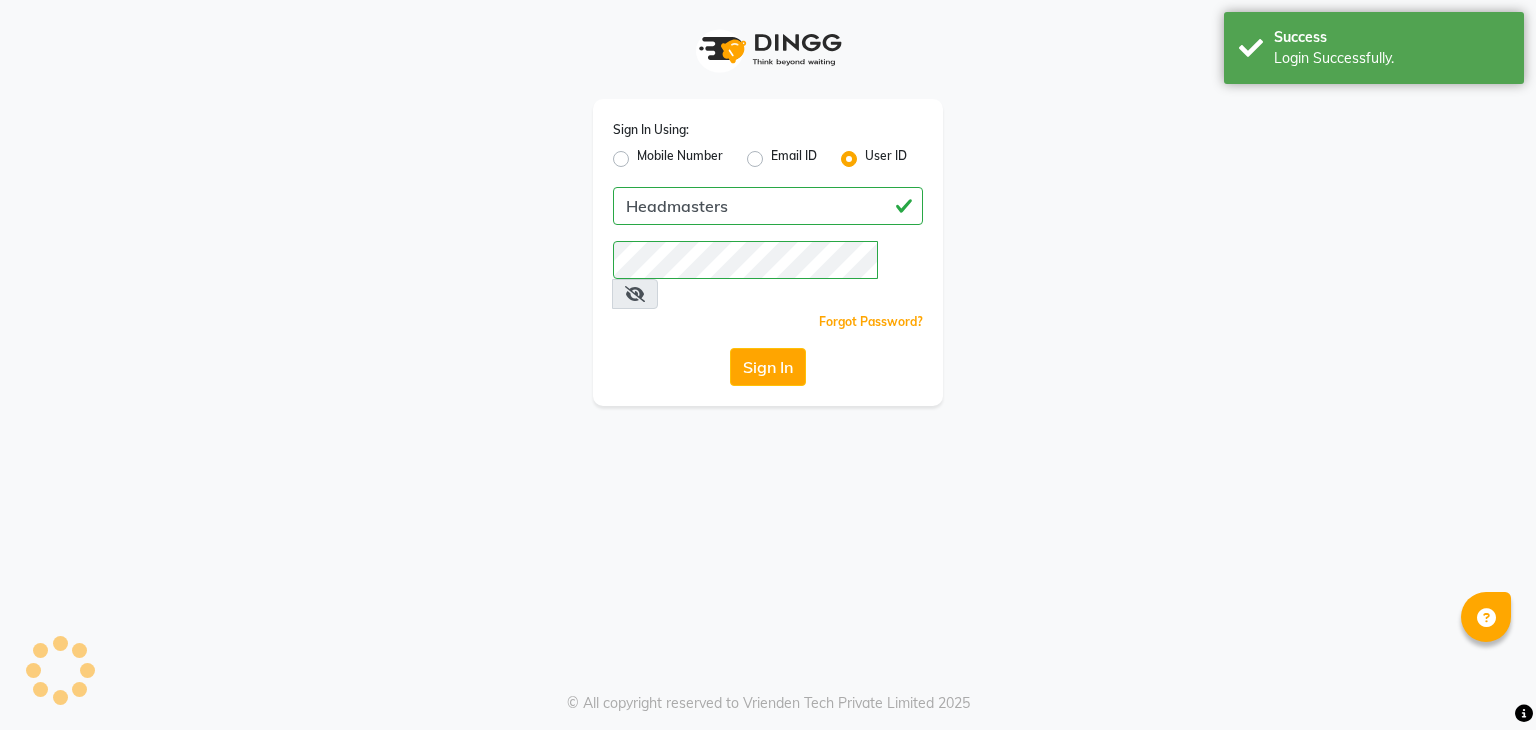scroll, scrollTop: 0, scrollLeft: 0, axis: both 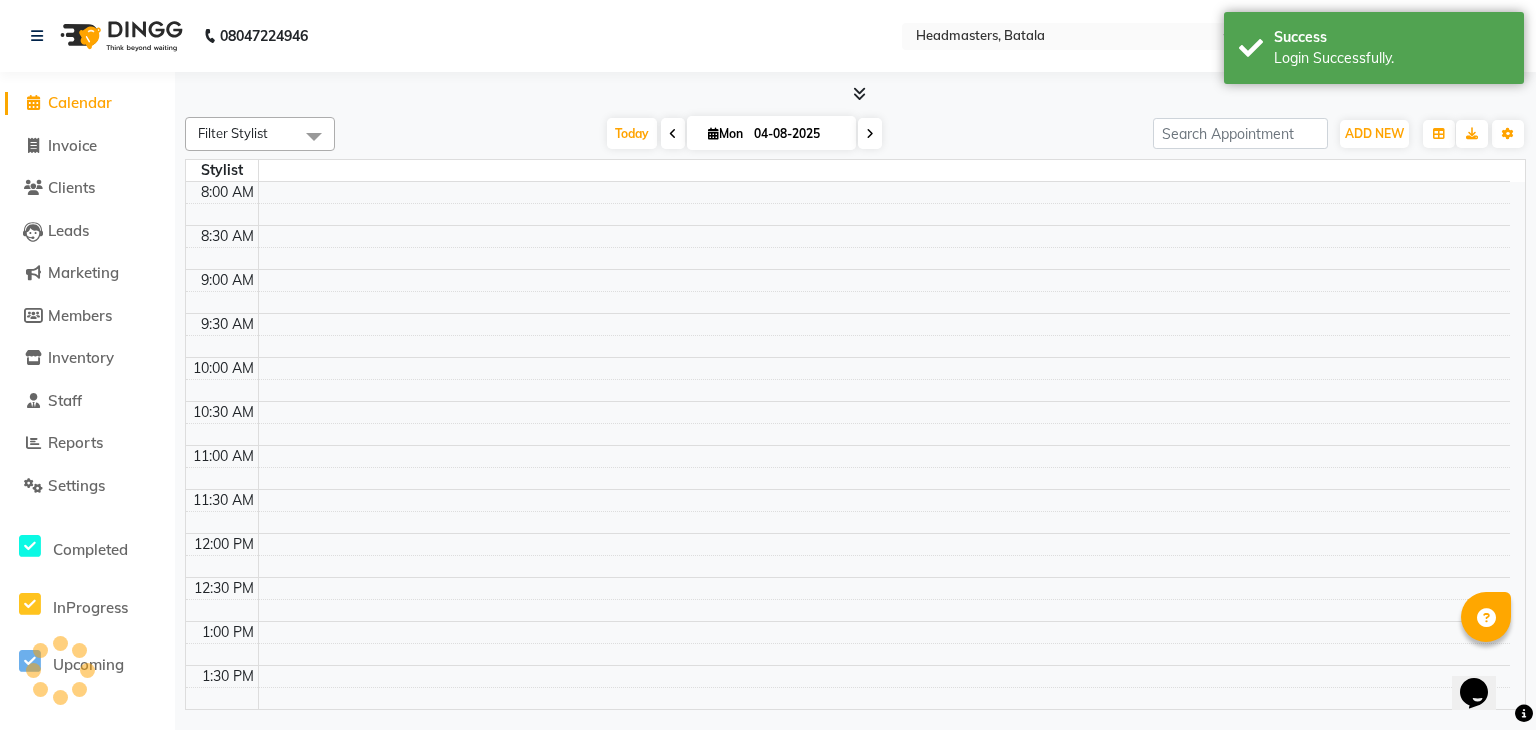 select on "en" 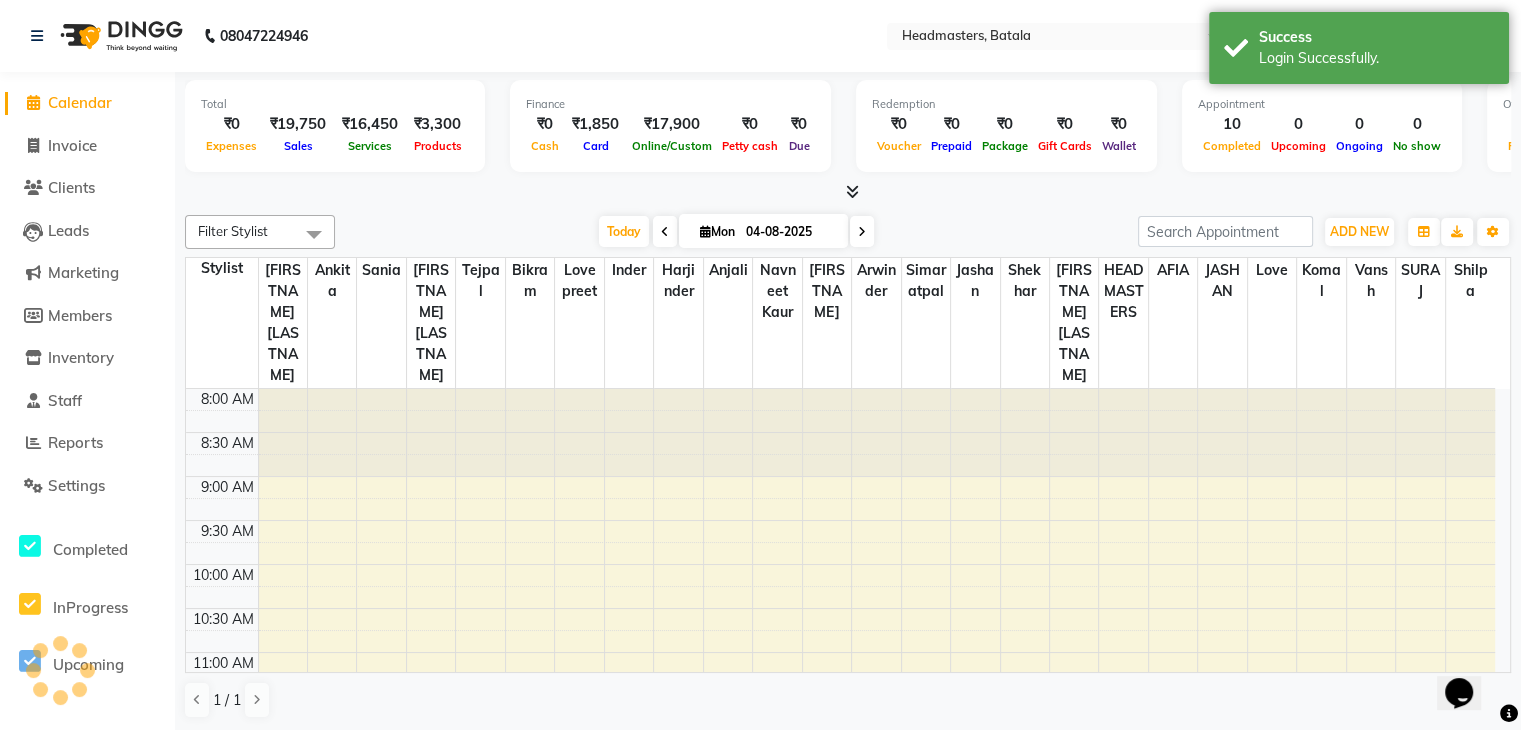 scroll, scrollTop: 0, scrollLeft: 0, axis: both 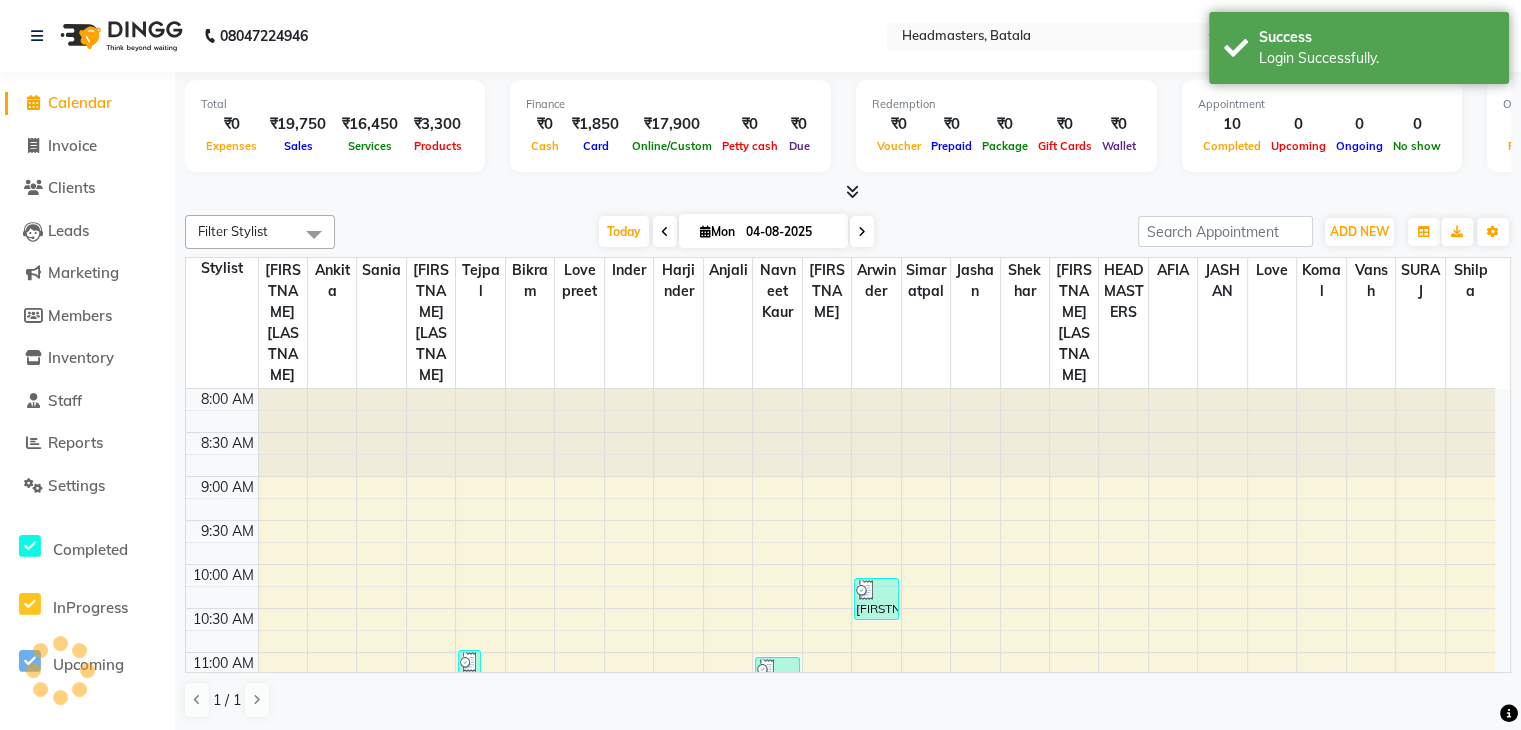 click on "Filter Stylist Select All AFIA Anjali Ankita Arwinder  Bikram Harjinder HEAD MASTERS Inder  Jashan  JASHAN  Komal Love Lovepreet  Navneet Kaur  Ramanpreet Kaur  Ranjit Kaur Sahil Kumar Sania Shekhar  Shilpa Simaratpal  Sunny  SURAJ  Tejpal Vansh Today  Mon 04-08-2025 Toggle Dropdown Add Appointment Add Invoice Add Expense Add Attendance Add Client Add Transaction Toggle Dropdown Add Appointment Add Invoice Add Expense Add Attendance Add Client ADD NEW Toggle Dropdown Add Appointment Add Invoice Add Expense Add Attendance Add Client Add Transaction Filter Stylist Select All AFIA Anjali Ankita Arwinder  Bikram Harjinder HEAD MASTERS Inder  Jashan  JASHAN  Komal Love Lovepreet  Navneet Kaur  Ramanpreet Kaur  Ranjit Kaur Sahil Kumar Sania Shekhar  Shilpa Simaratpal  Sunny  SURAJ  Tejpal Vansh Group By  Staff View   Room View  View as Vertical  Vertical - Week View  Horizontal  Horizontal - Week View  List  Toggle Dropdown Calendar Settings Manage Tags   Arrange Stylists   Reset Stylists  Full Screen Zoom 100% 25" at bounding box center [848, 232] 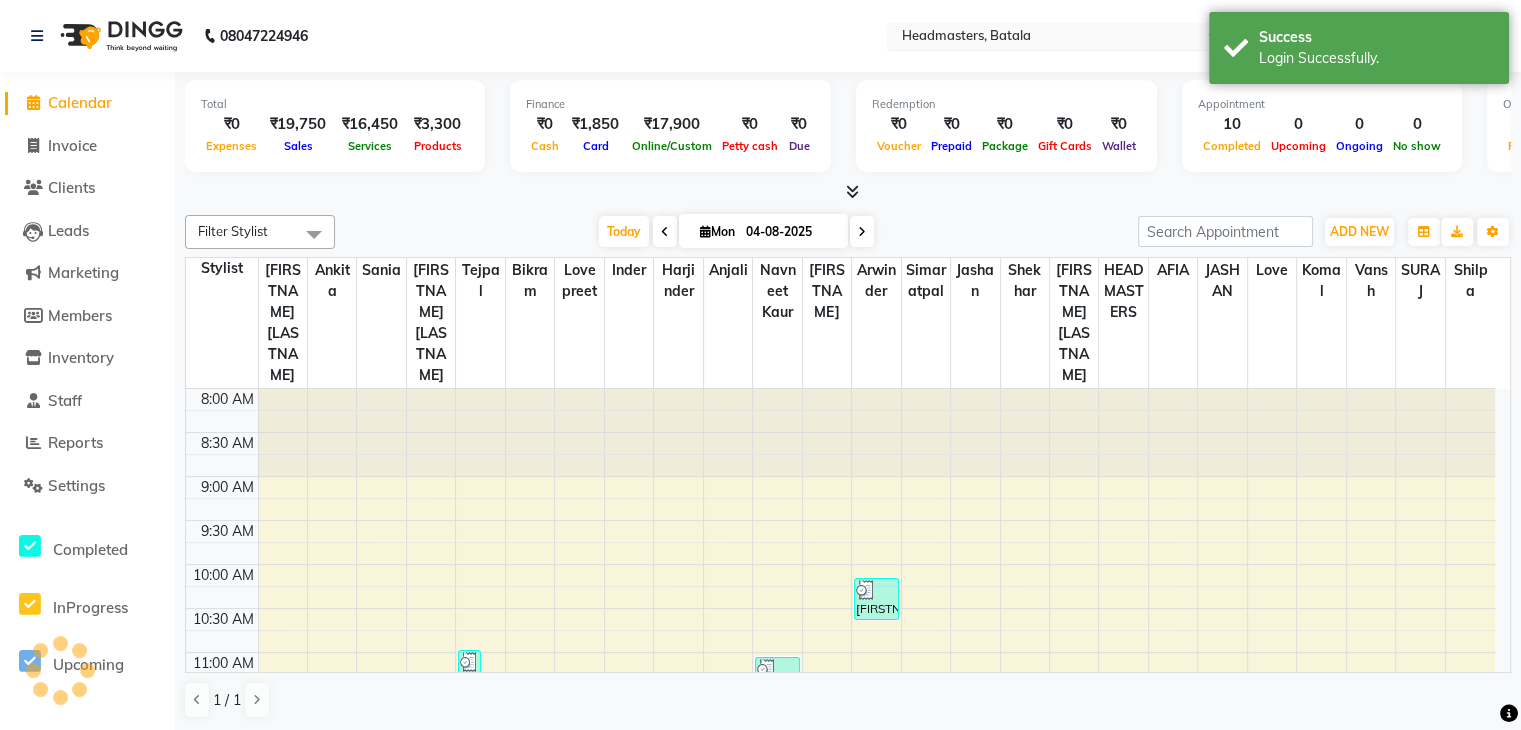 click at bounding box center [1042, 38] 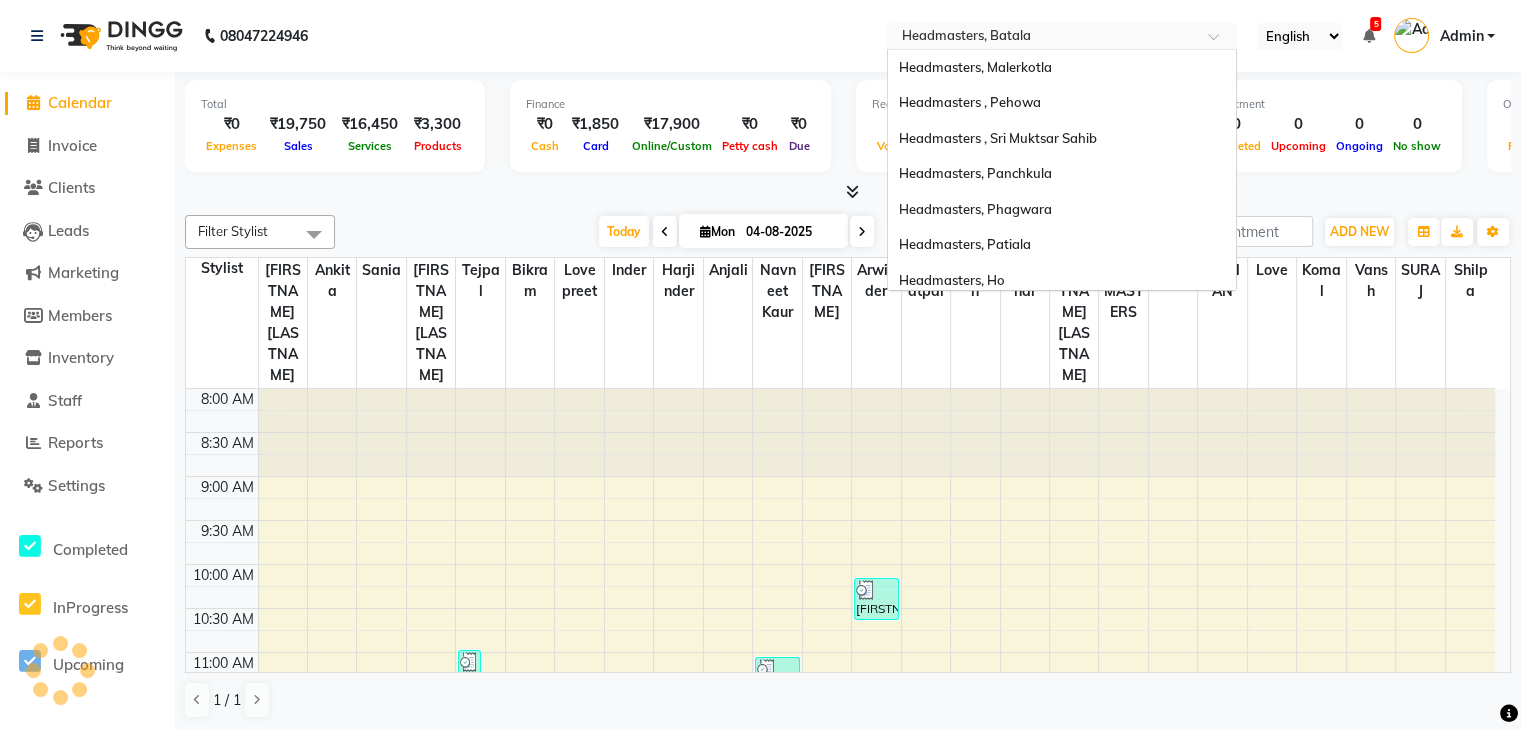 scroll, scrollTop: 434, scrollLeft: 0, axis: vertical 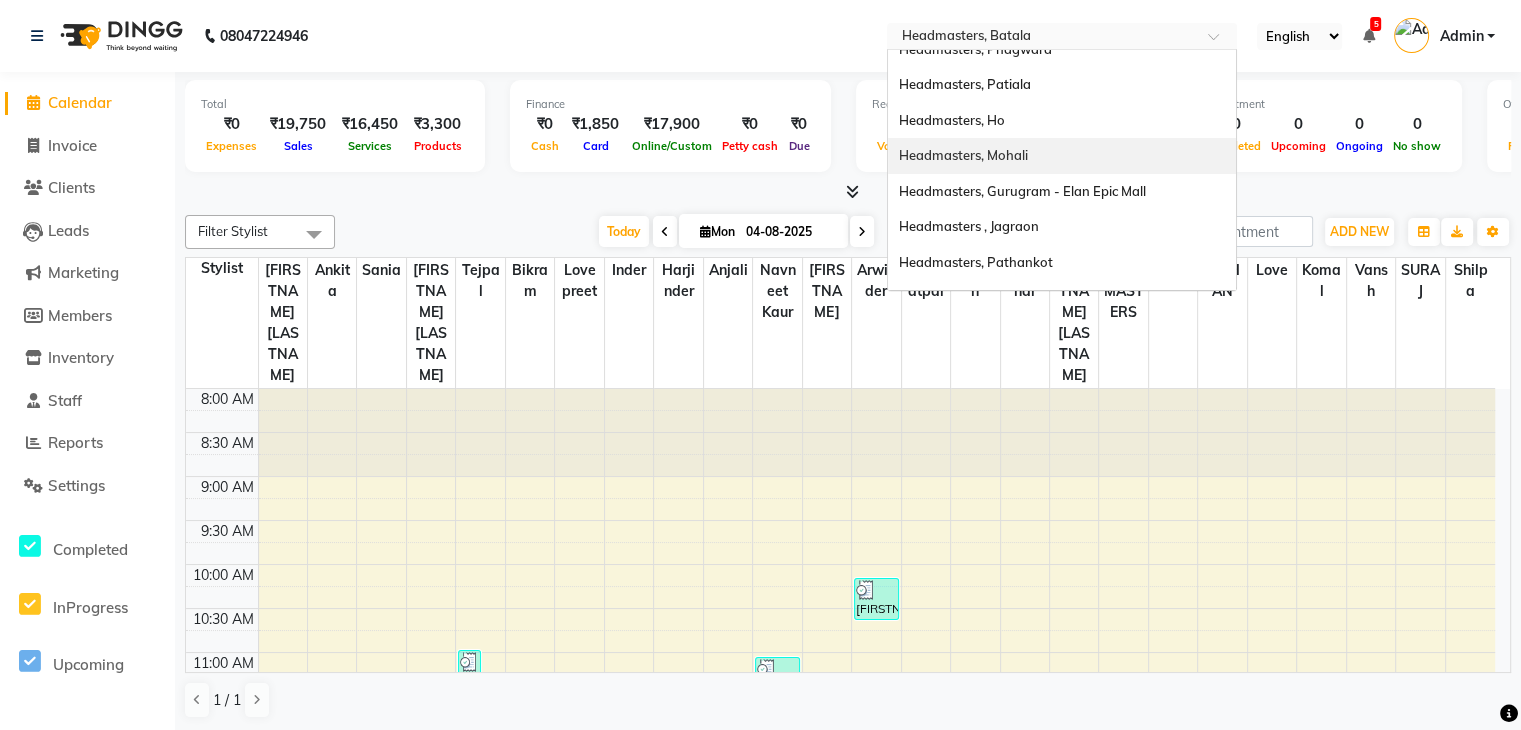 click on "Headmasters, Mohali" at bounding box center (1062, 156) 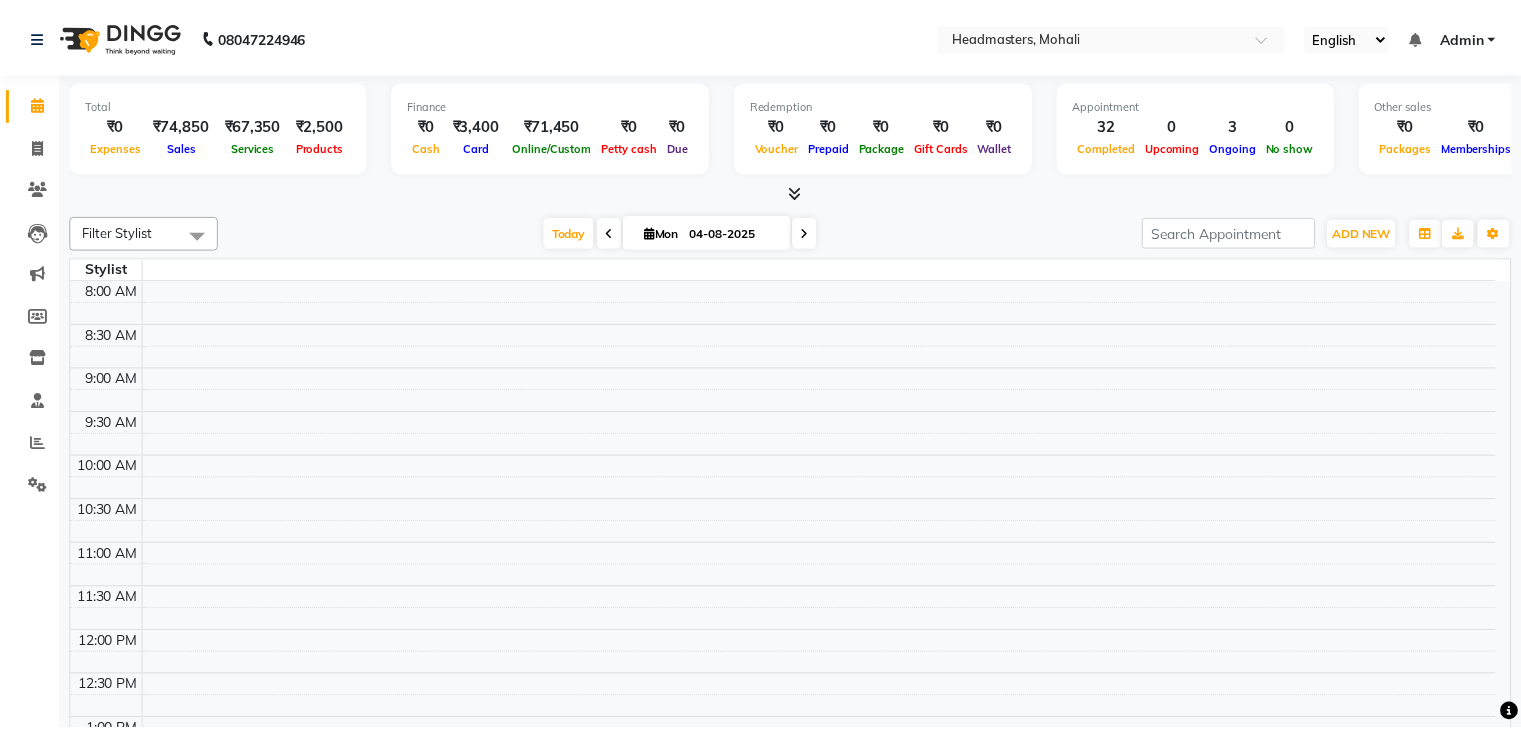scroll, scrollTop: 0, scrollLeft: 0, axis: both 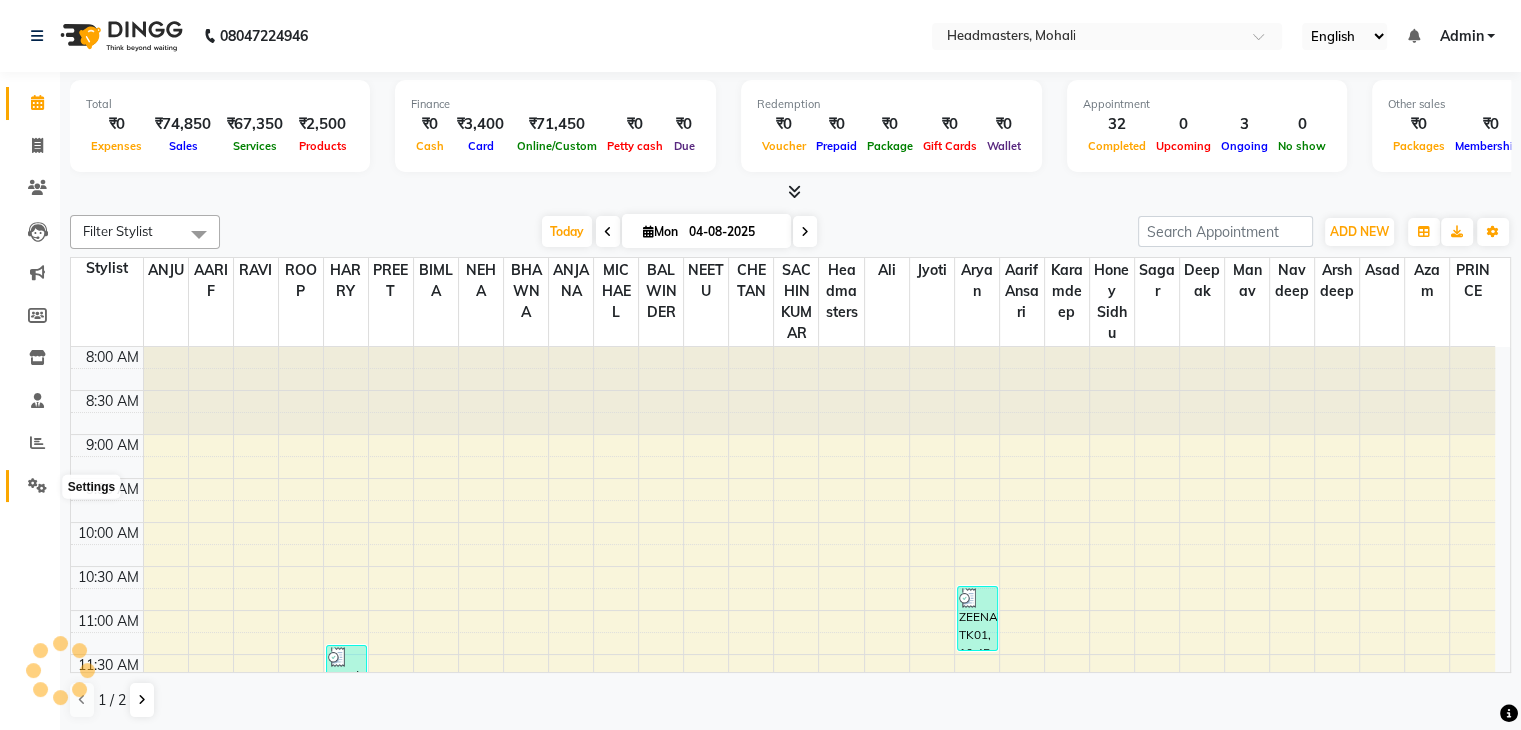 click 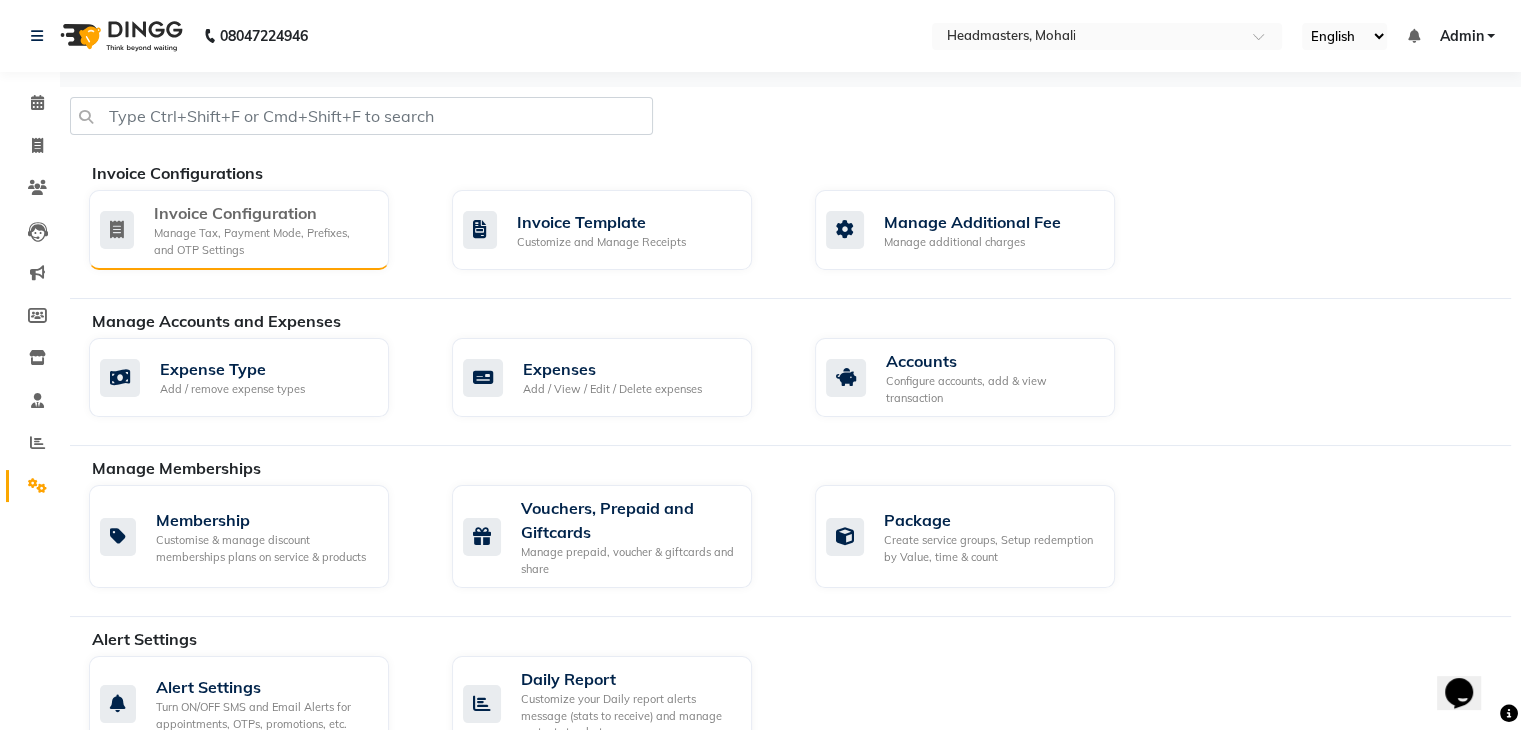 scroll, scrollTop: 0, scrollLeft: 0, axis: both 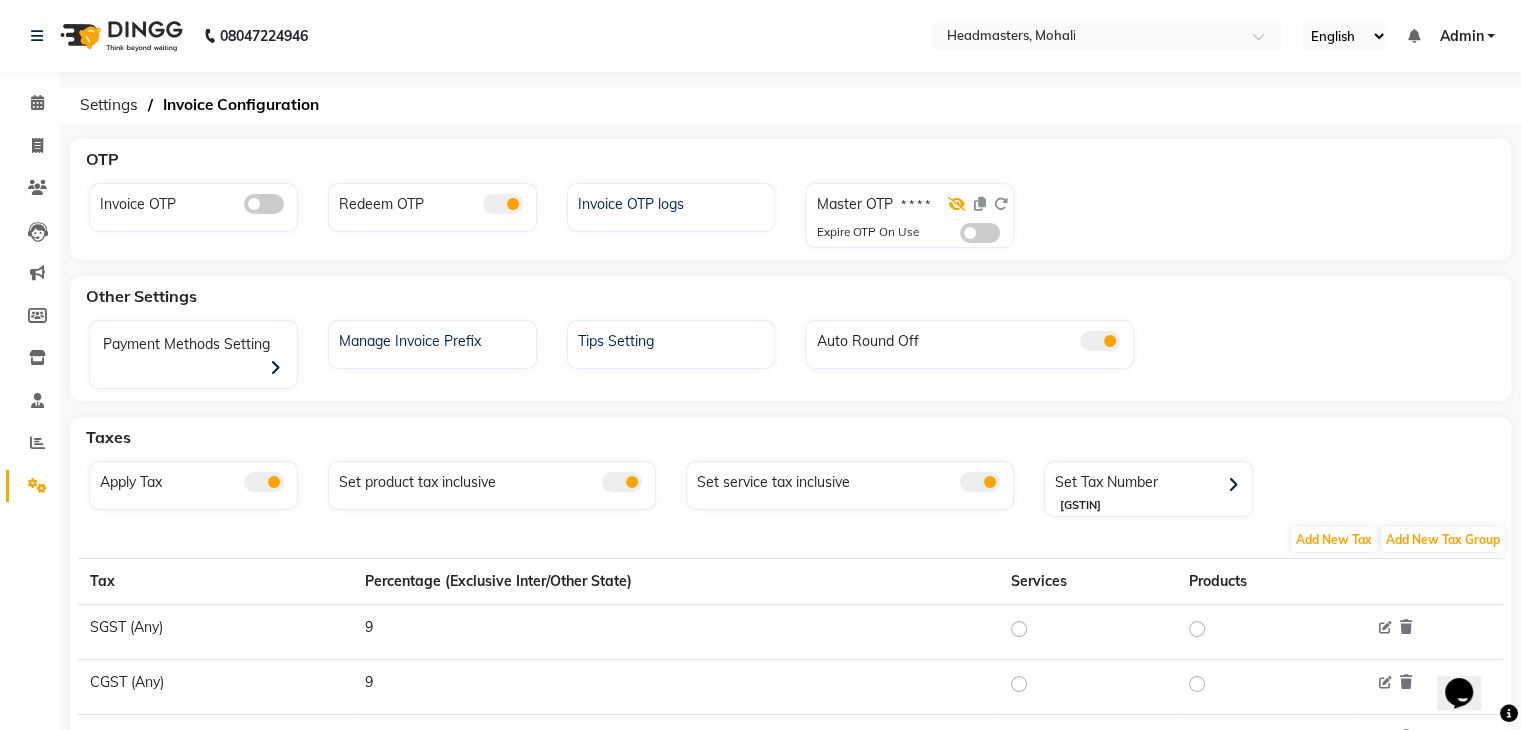 click 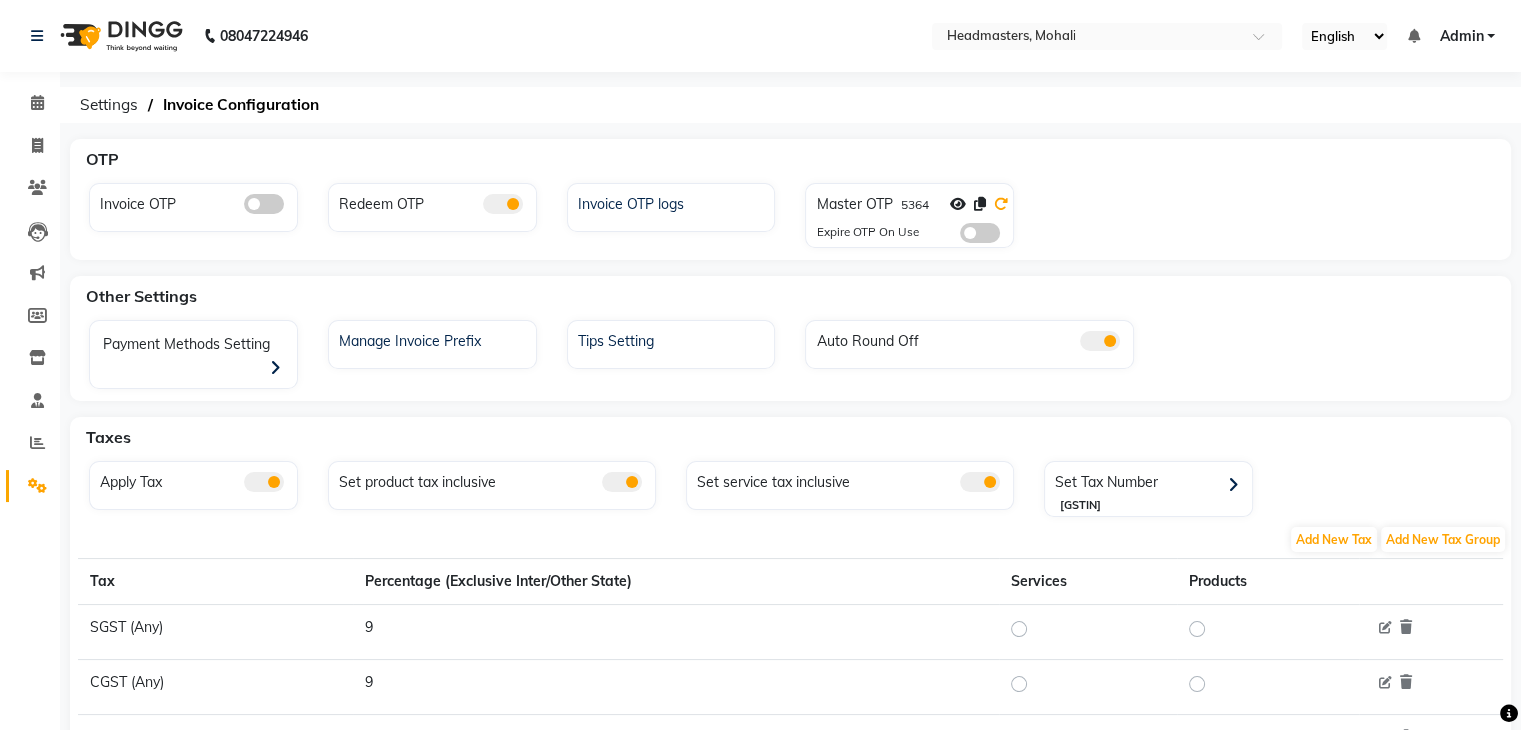 click 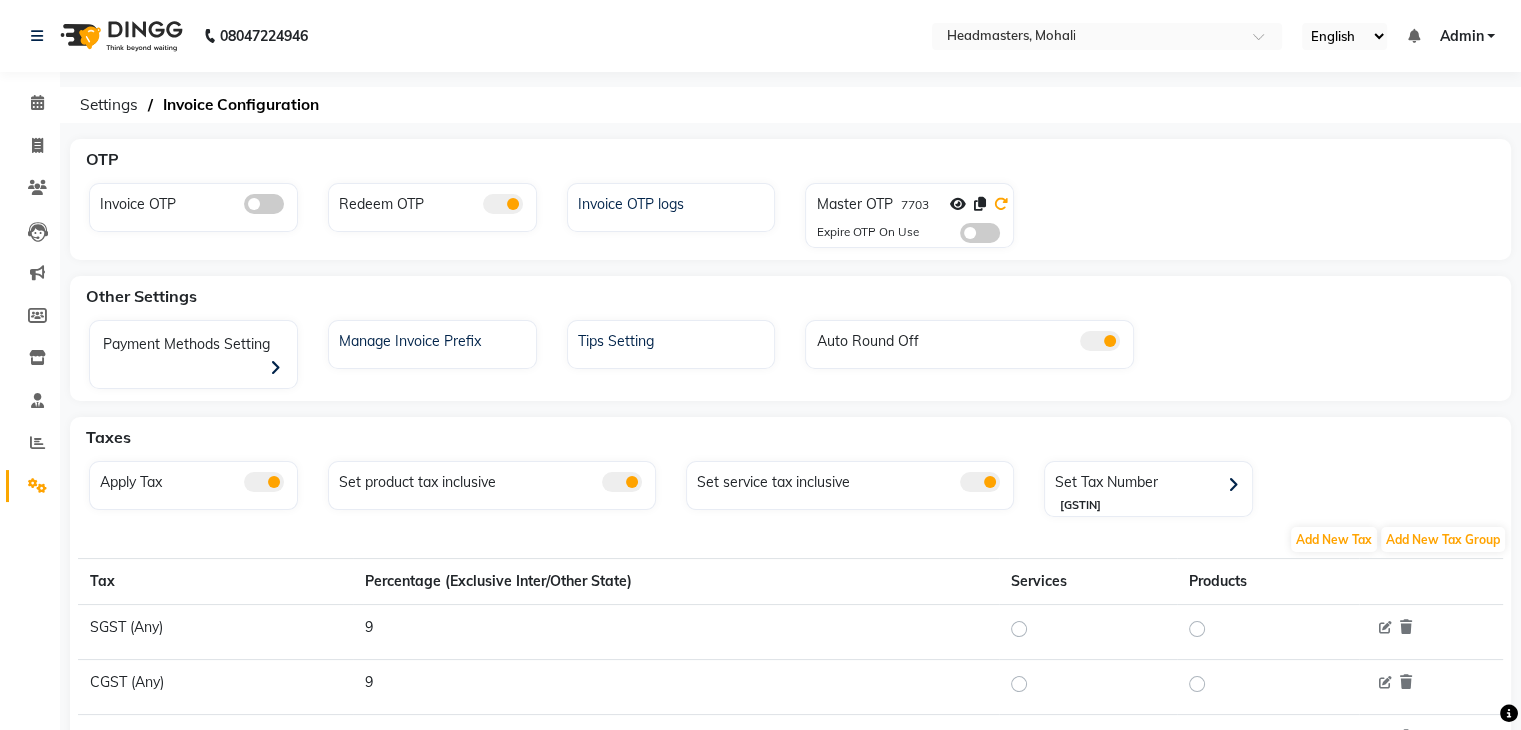 click 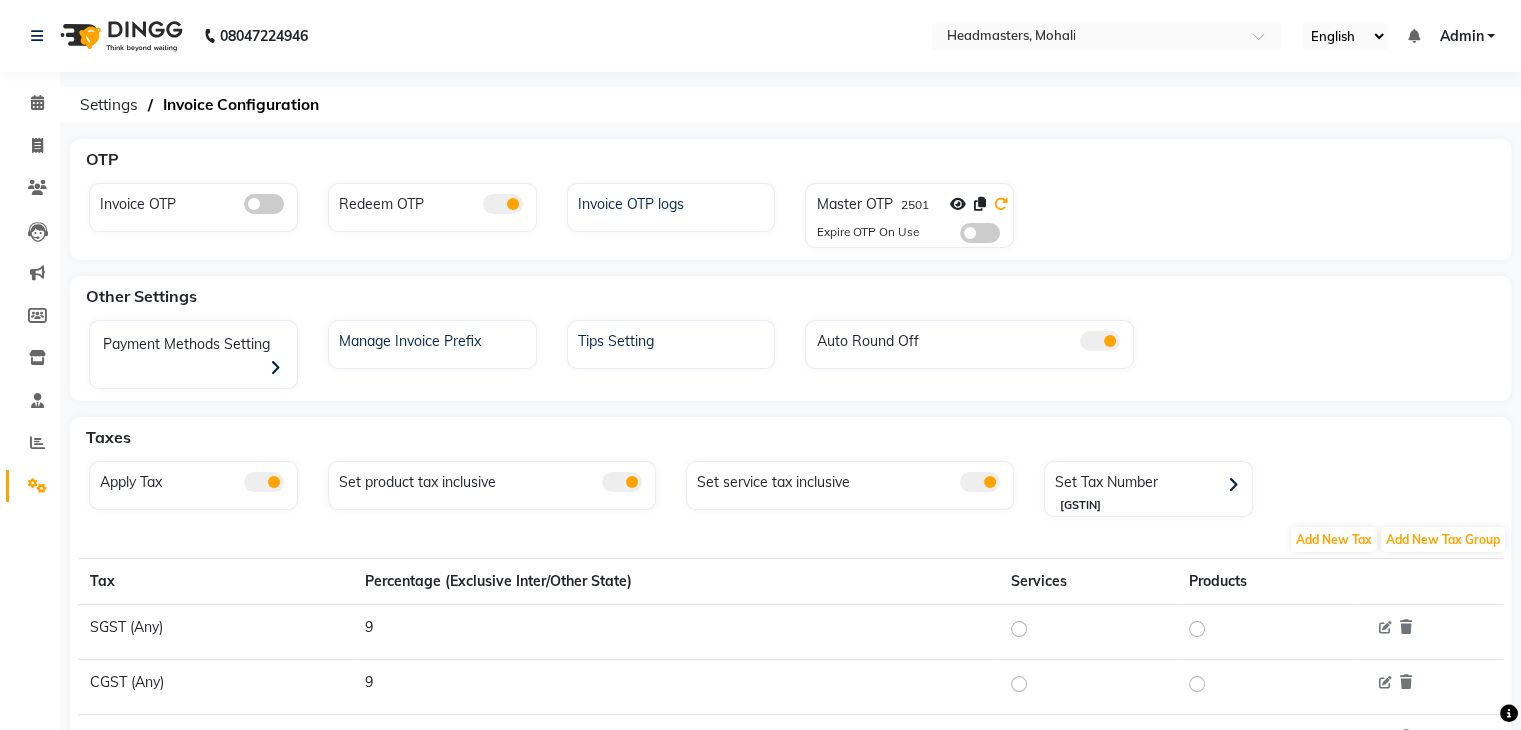 click 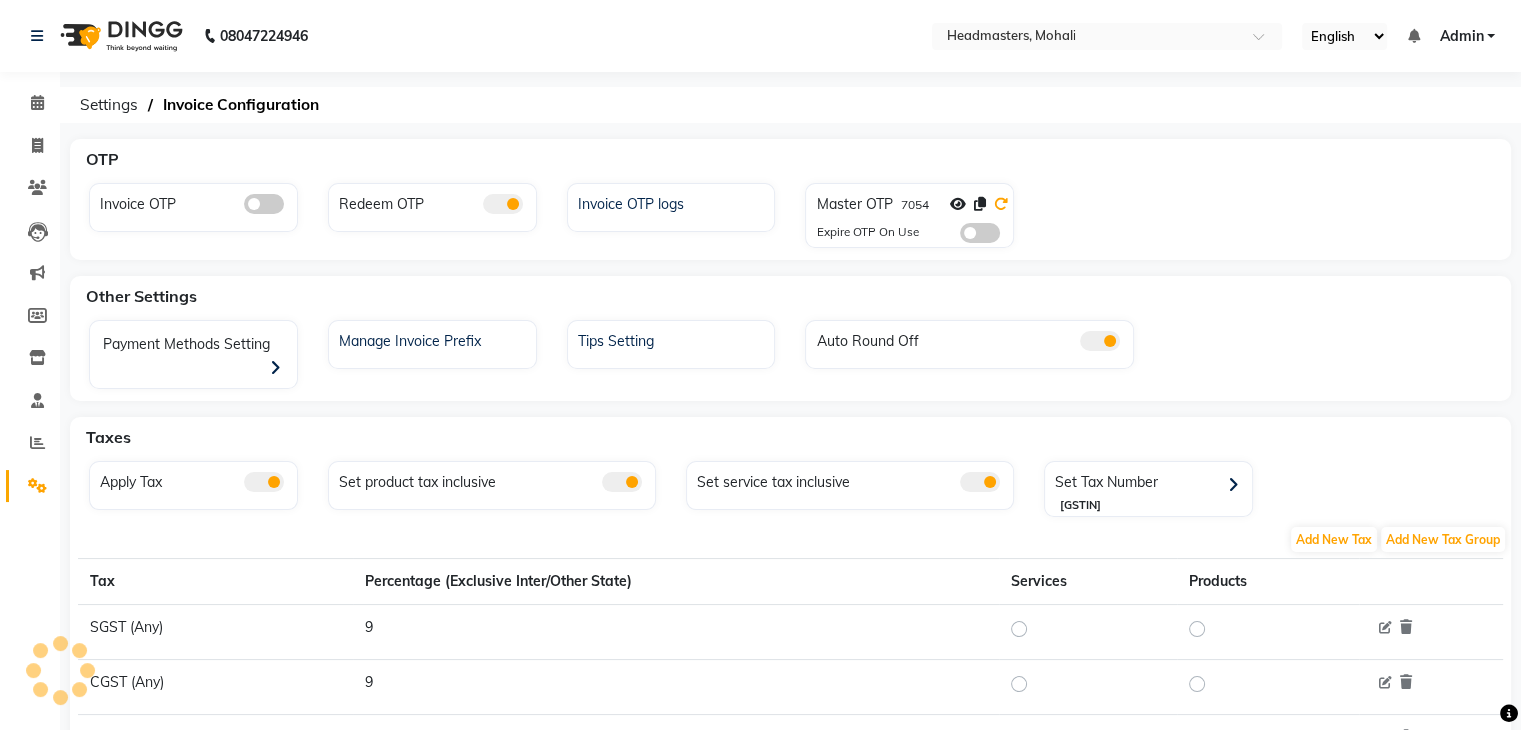 click 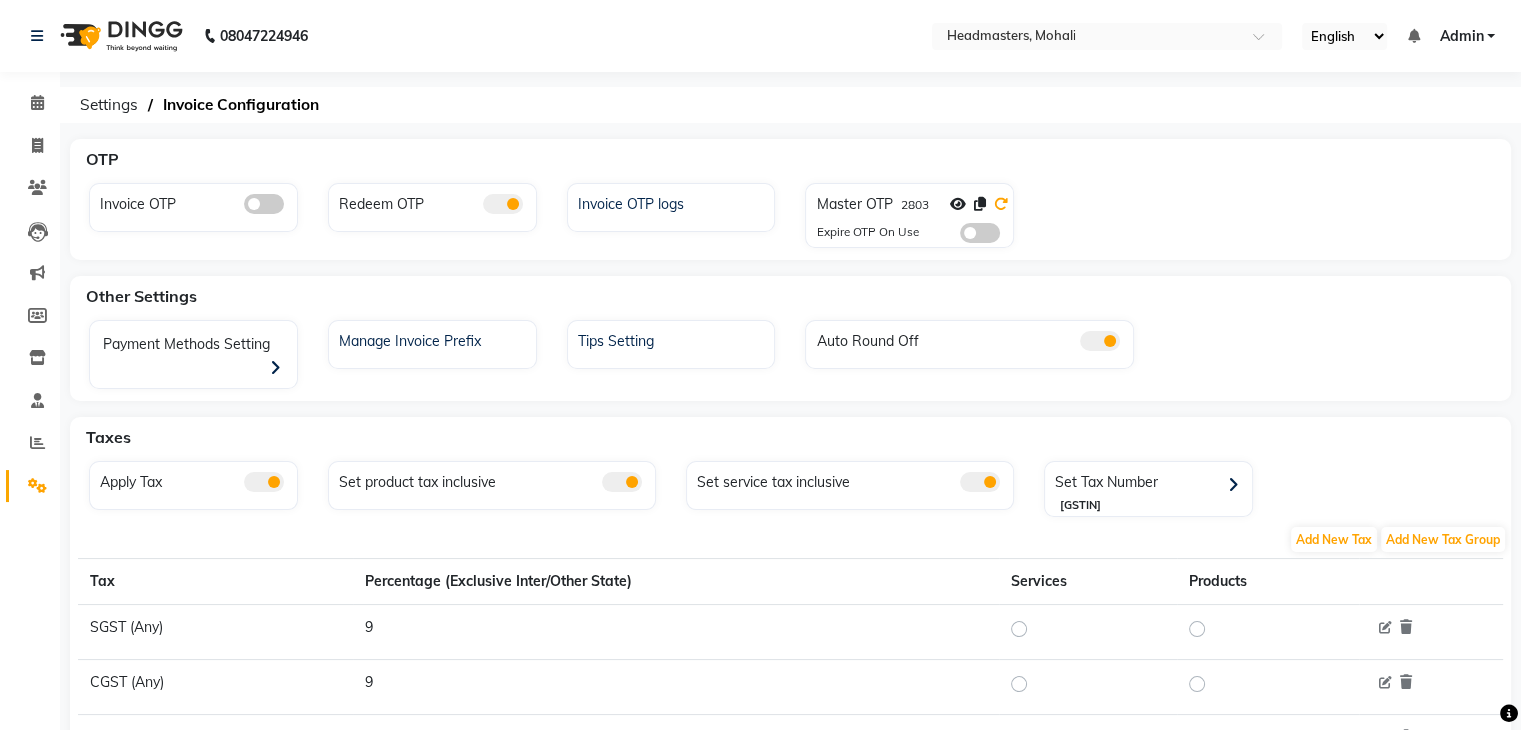 click 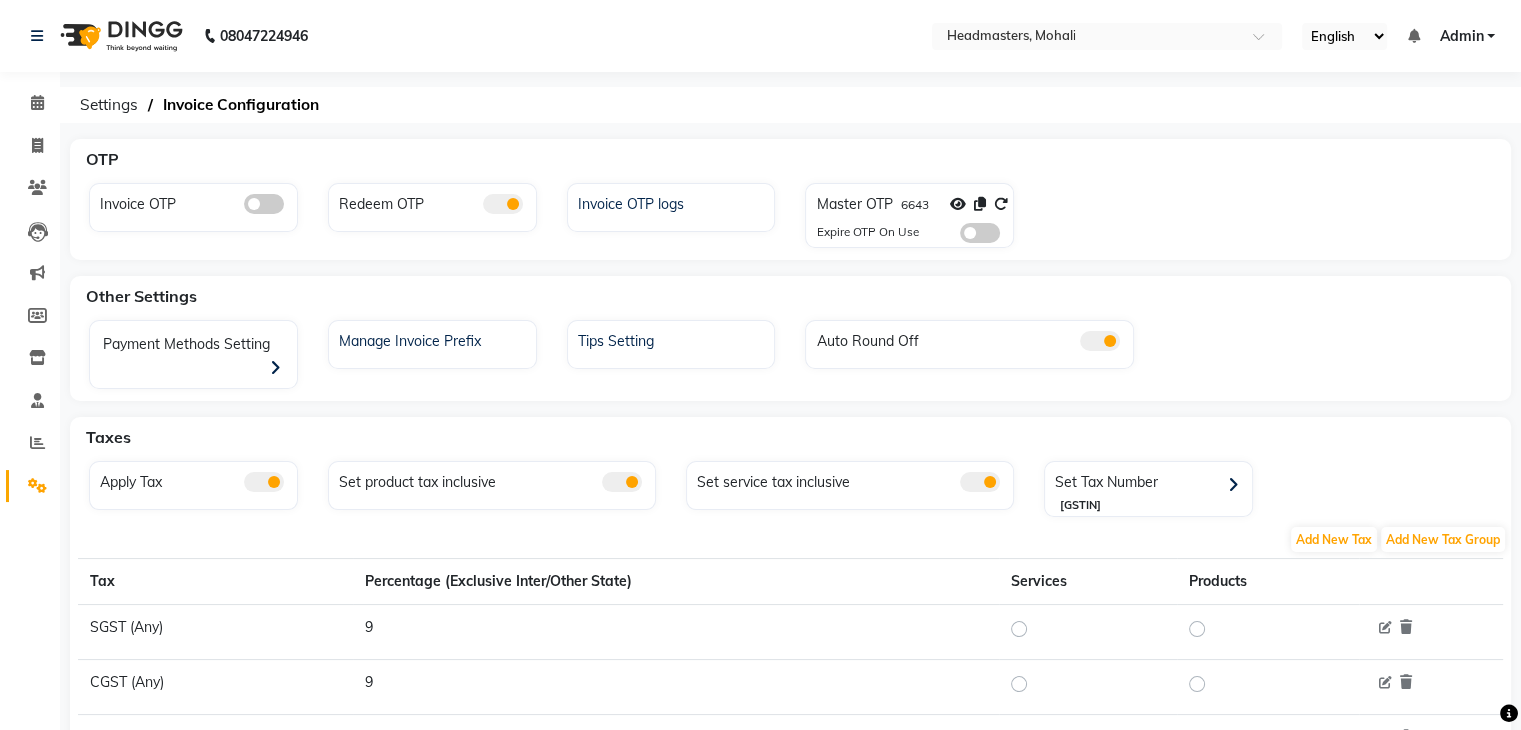 click on "Admin" at bounding box center (1467, 36) 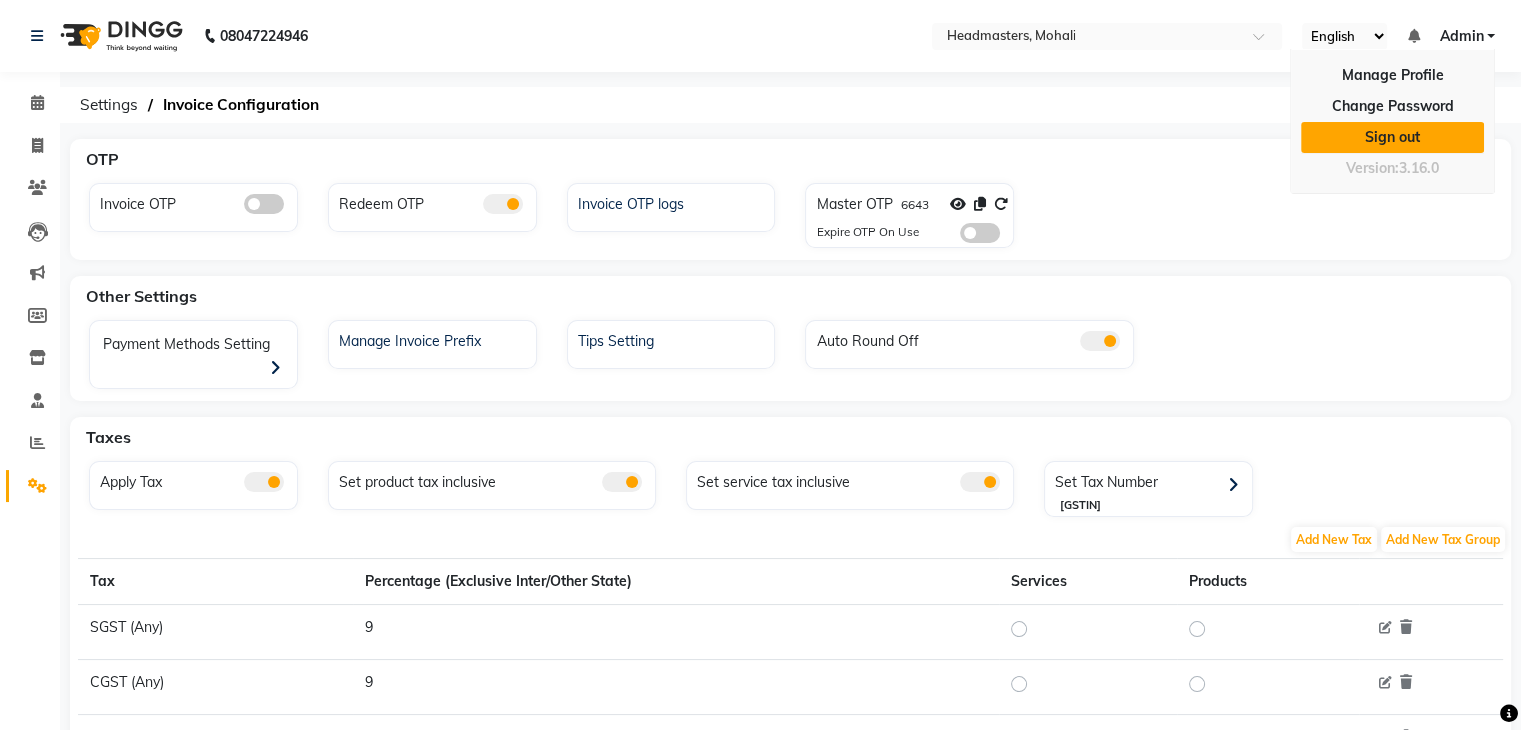 click on "Sign out" at bounding box center [1392, 137] 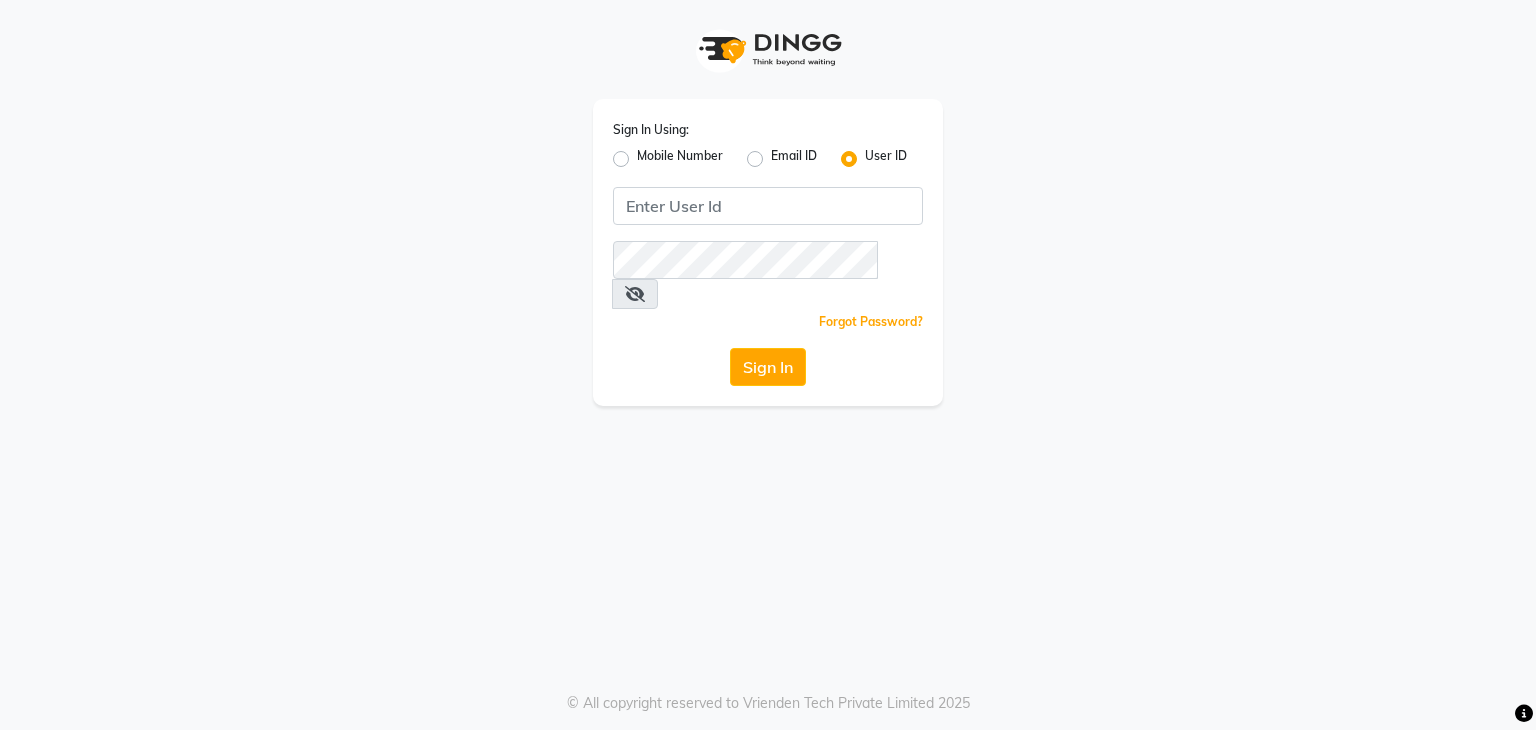 click on "Mobile Number" 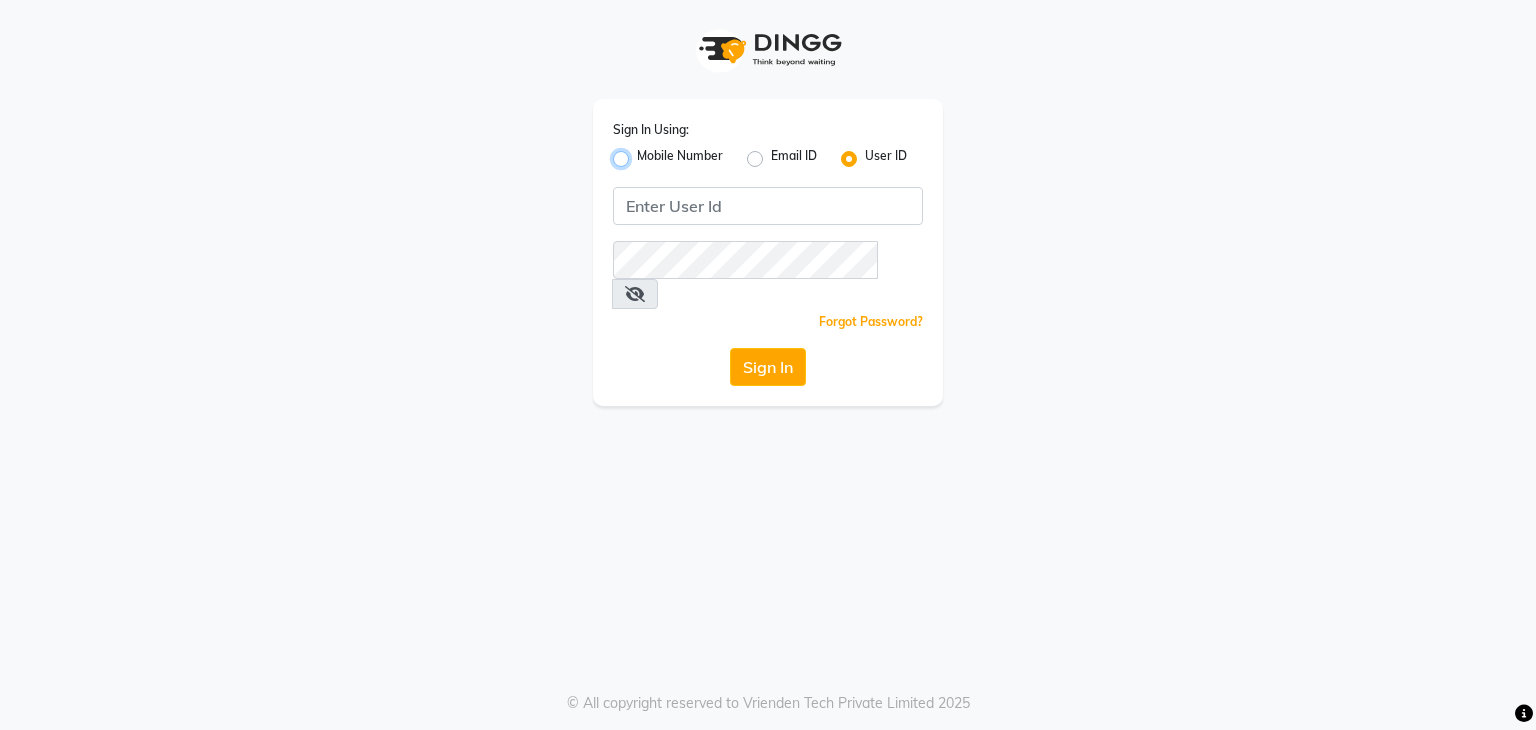 click on "Mobile Number" at bounding box center [643, 153] 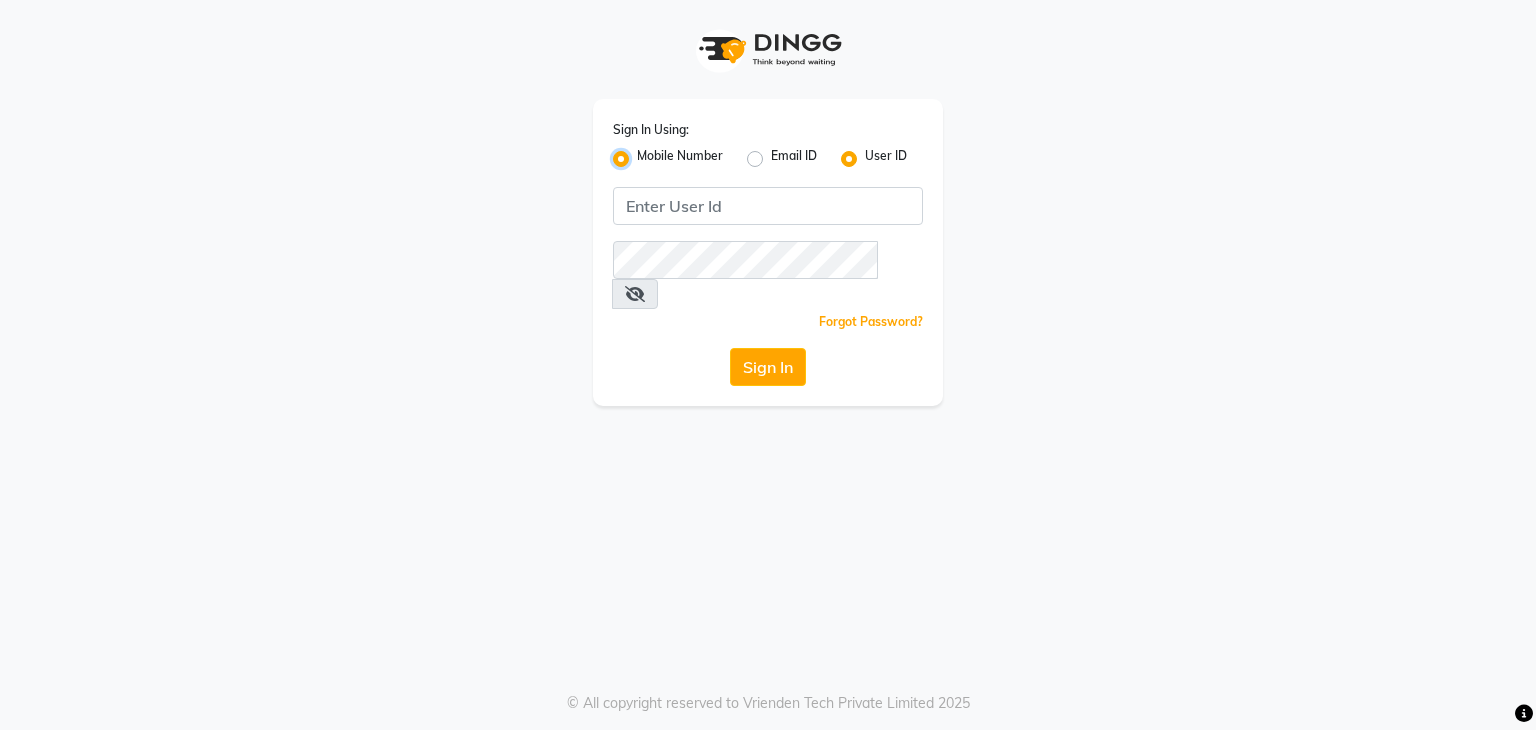 radio on "false" 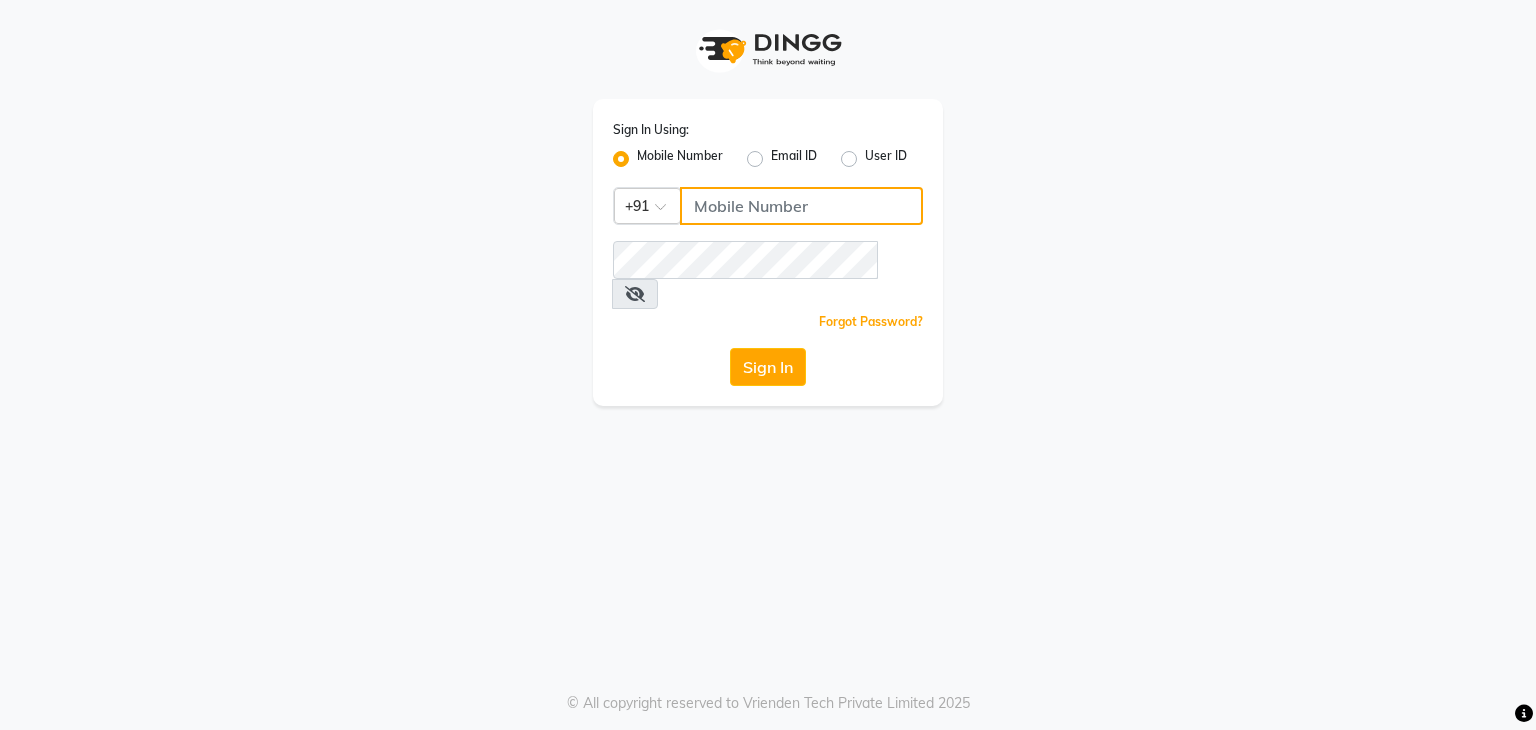 click 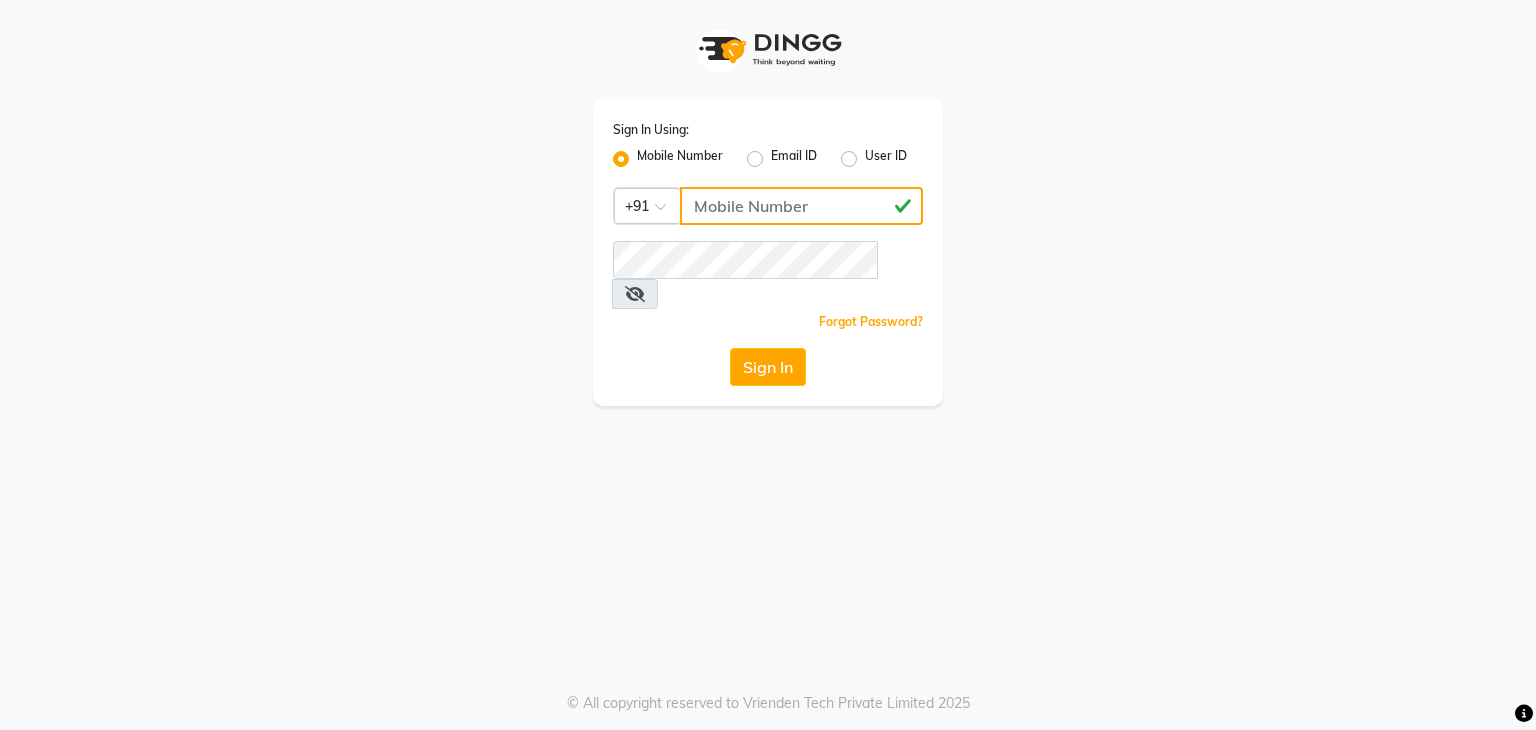 type on "[PHONE]" 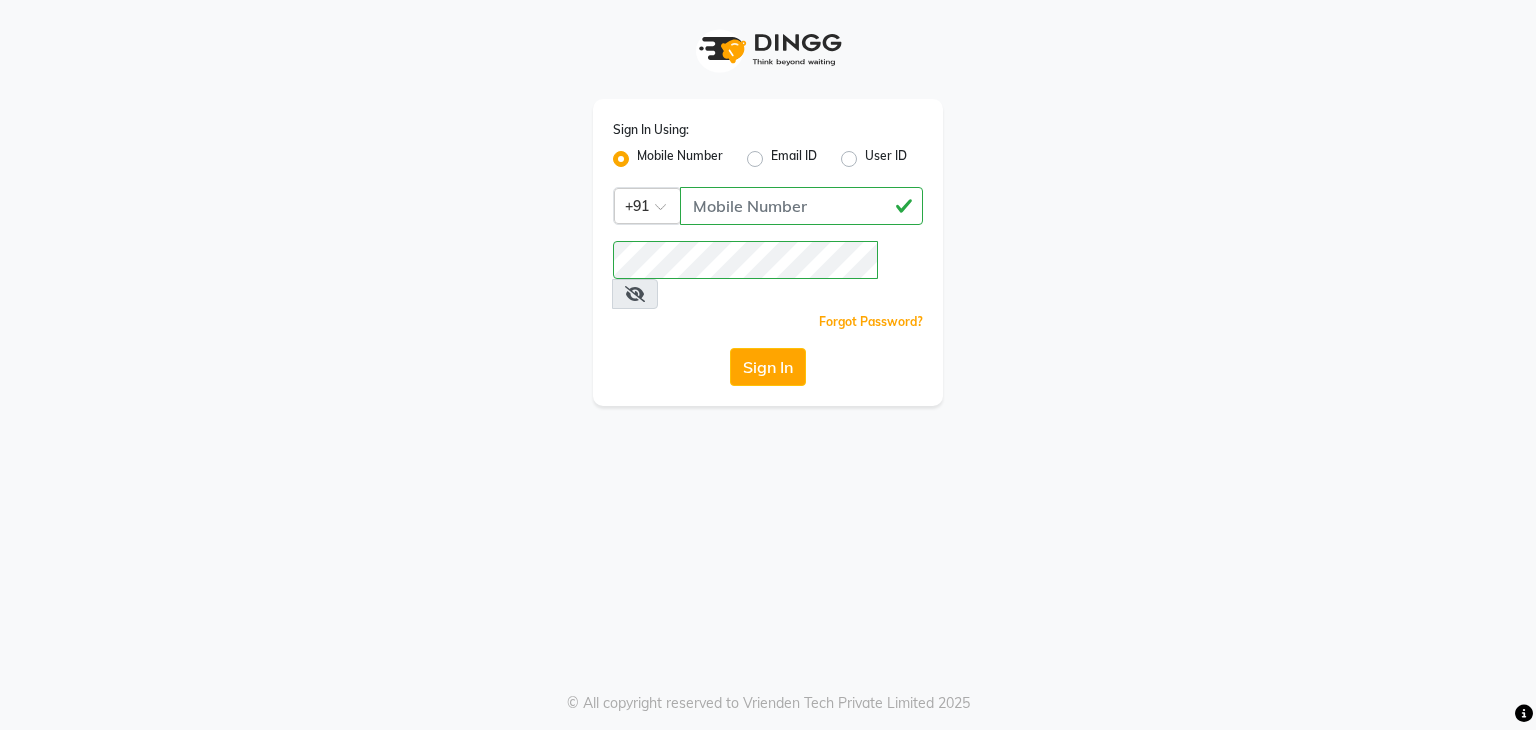 click on "Sign In" 